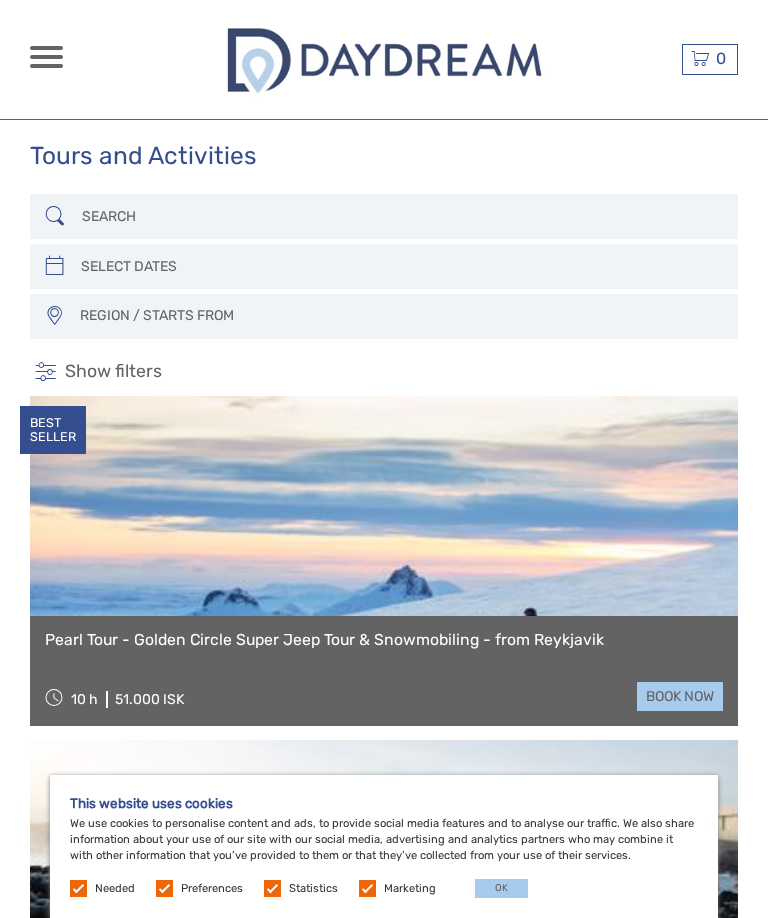 select 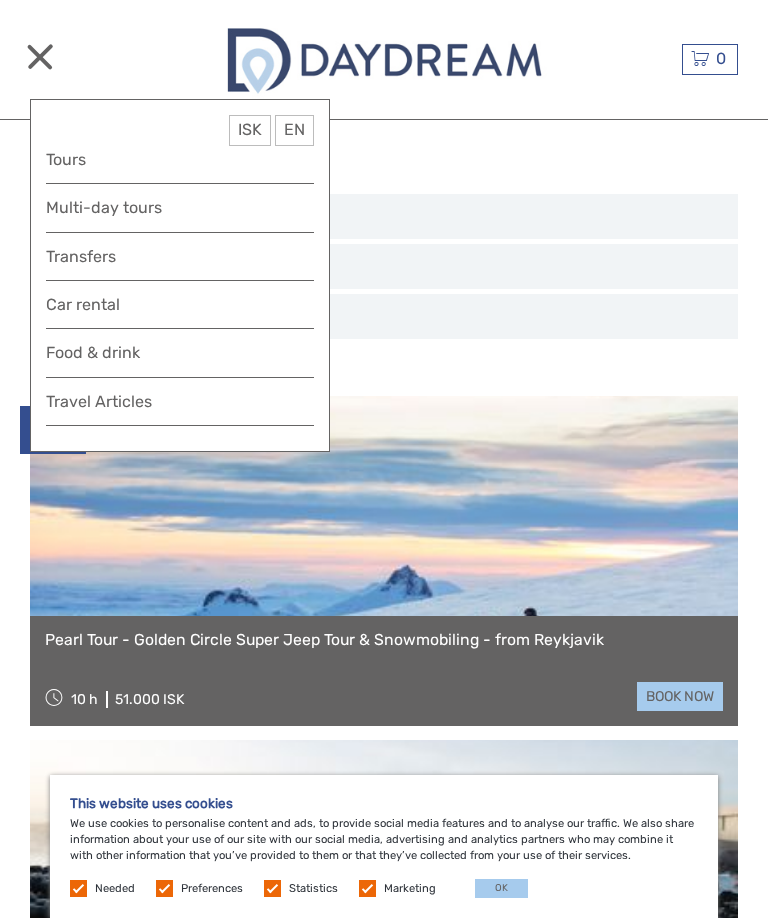 click on "Multi-day tours" at bounding box center (180, 207) 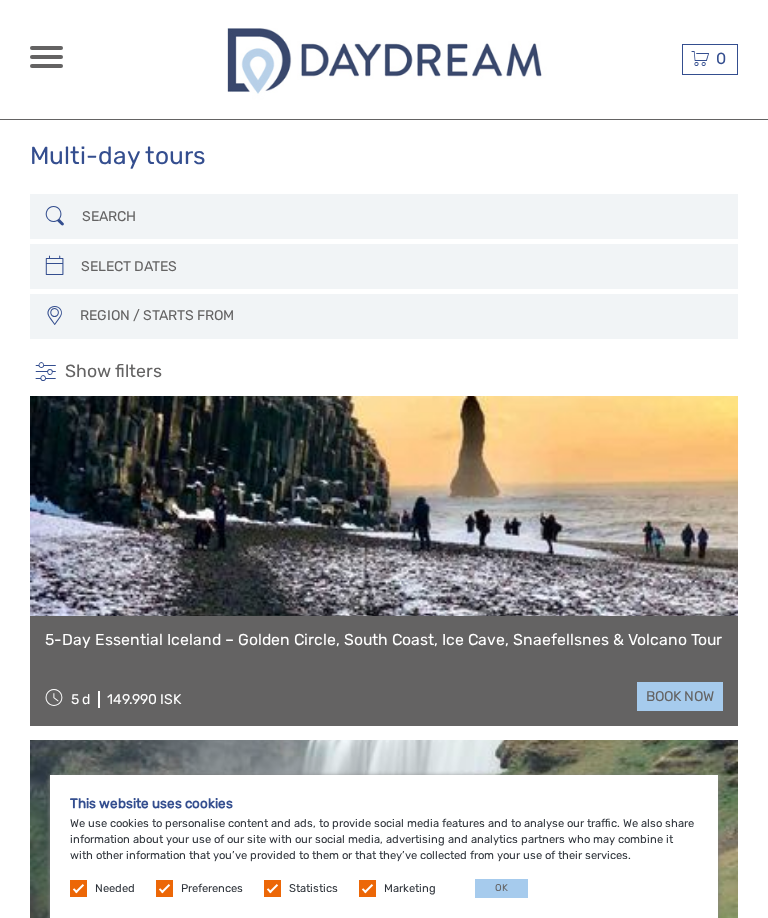 select 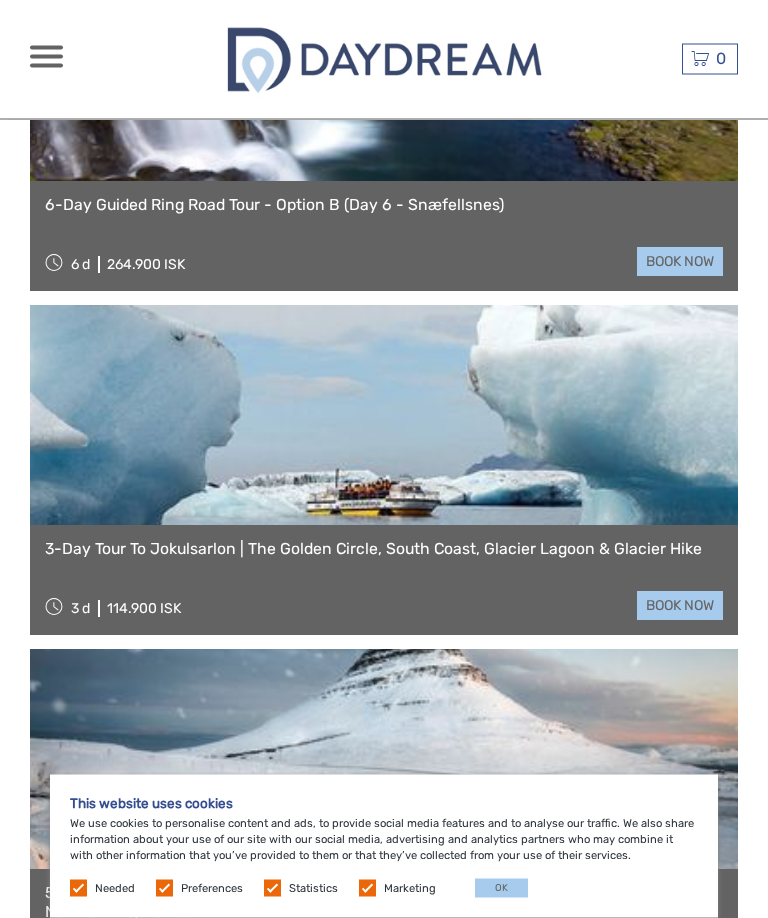 scroll, scrollTop: 5596, scrollLeft: 0, axis: vertical 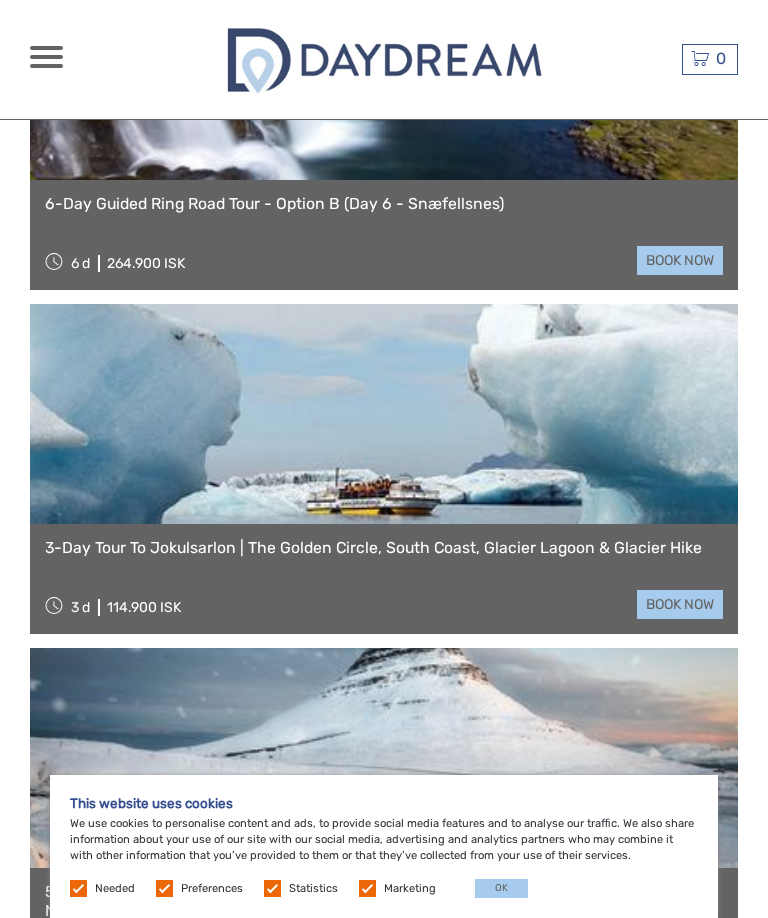 click on "3-Day Tour To Jokulsarlon | The Golden Circle, South Coast, Glacier Lagoon & Glacier Hike" at bounding box center (384, 548) 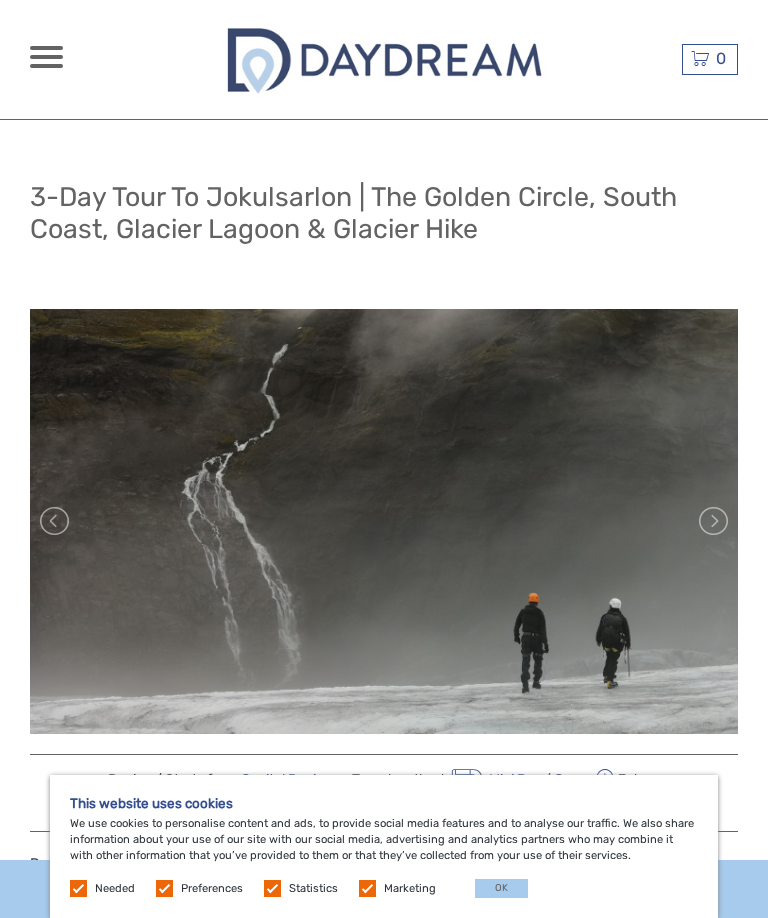 scroll, scrollTop: 0, scrollLeft: 0, axis: both 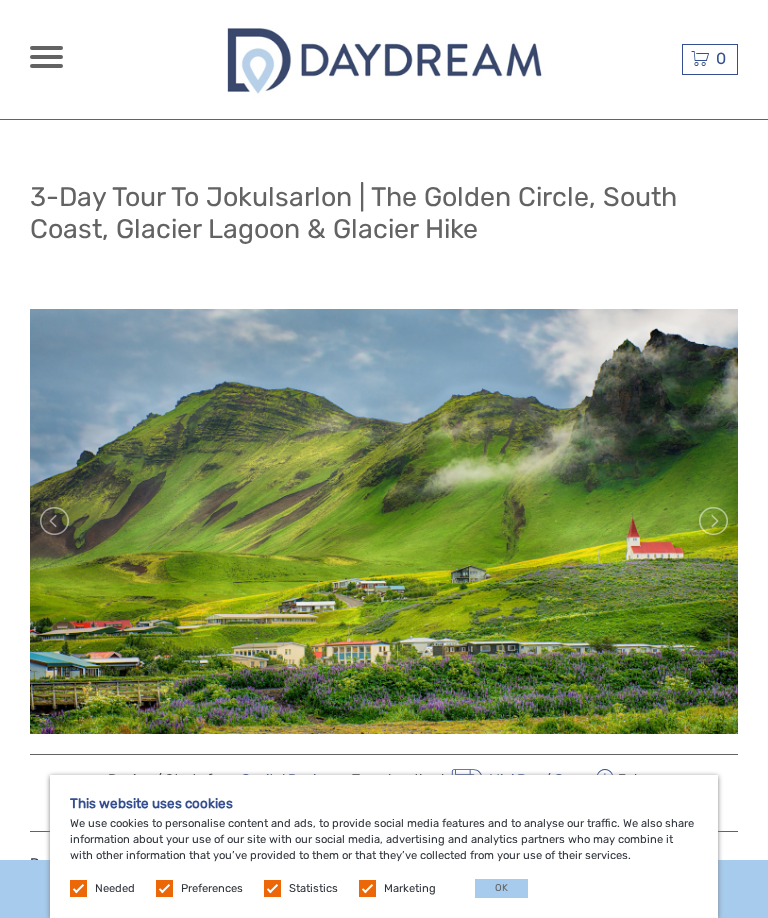 click on "ISK
ISK
€
$
£
EN
English
Español
Deutsch
Tours
Multi-day tours
Transfers
Car rental
More
Food & drink
Travel Articles
Food & drink
Travel Articles
Best price guarantee" at bounding box center [118, 59] 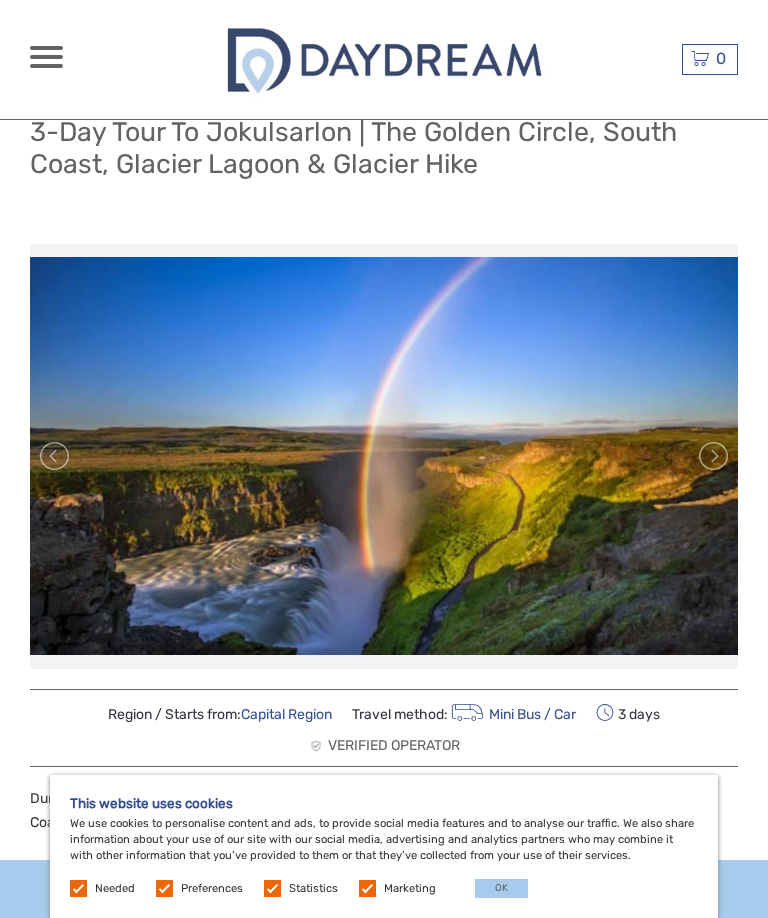 scroll, scrollTop: 0, scrollLeft: 0, axis: both 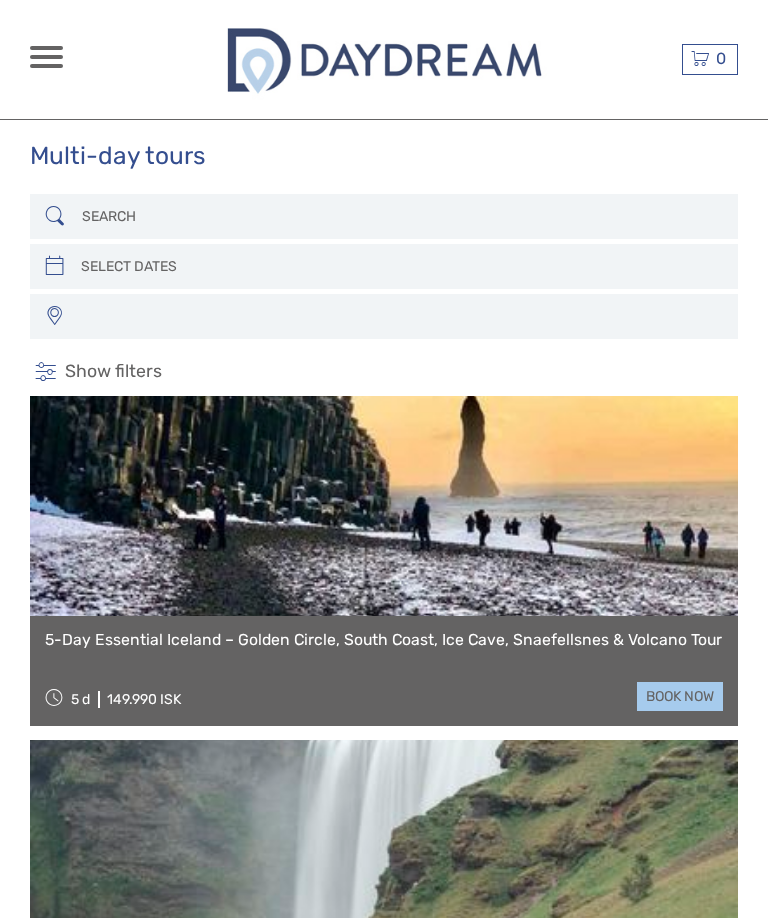 select 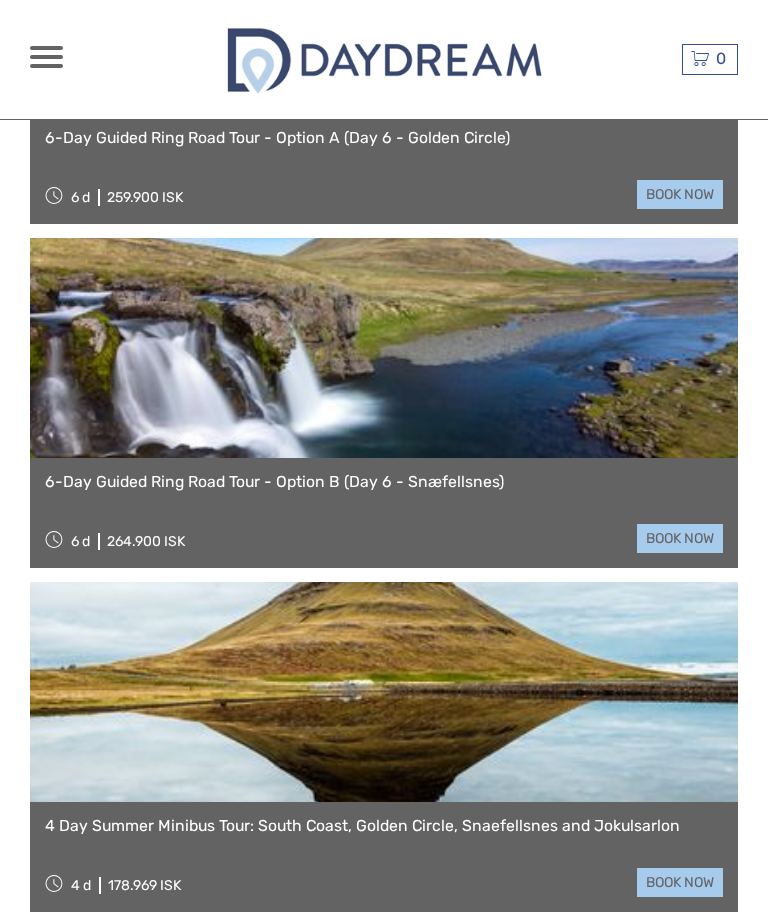 select 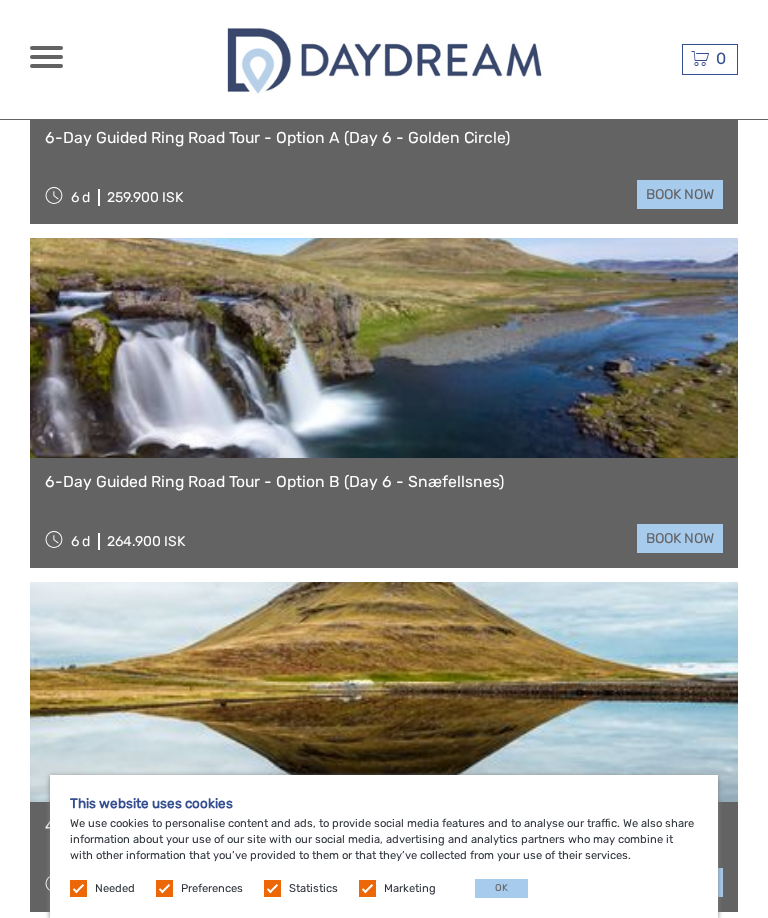 scroll, scrollTop: 0, scrollLeft: 0, axis: both 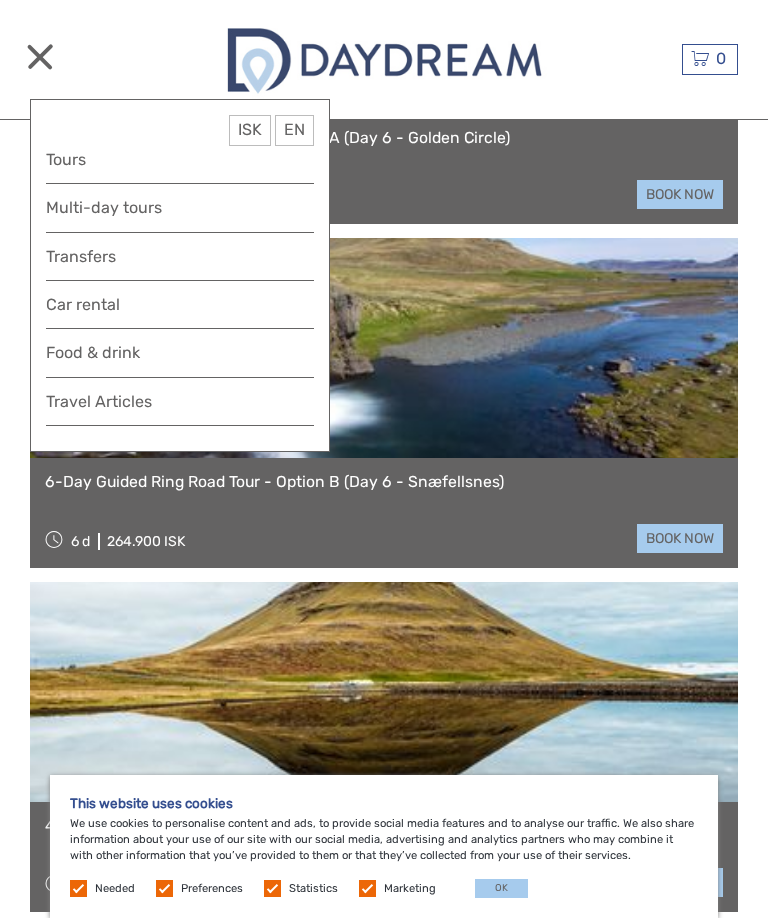 click on "Tours" at bounding box center [180, 159] 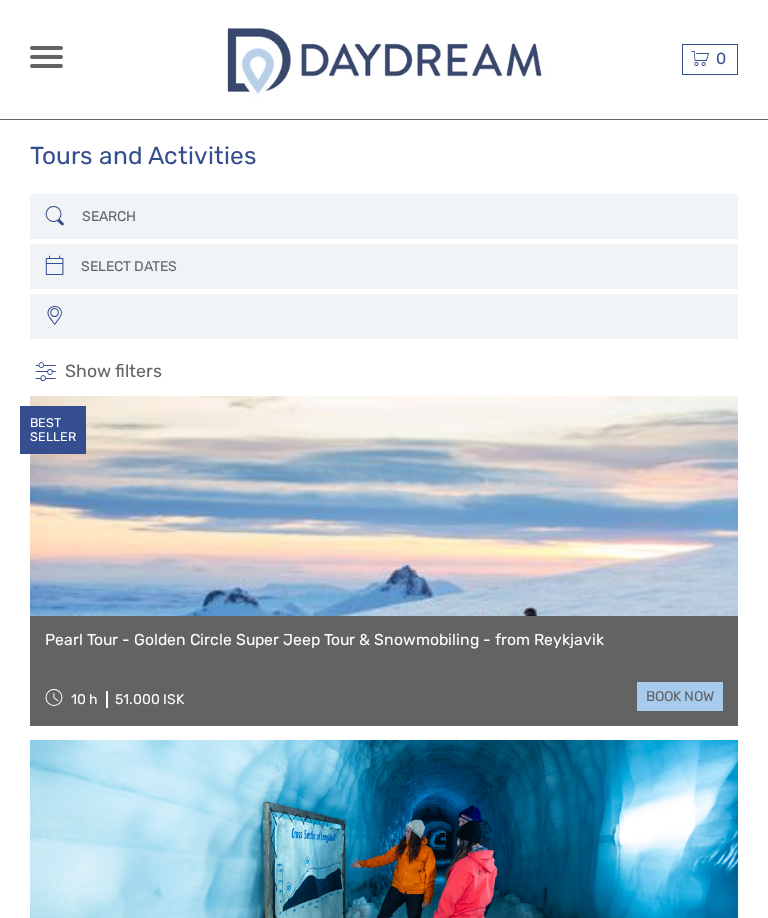 select 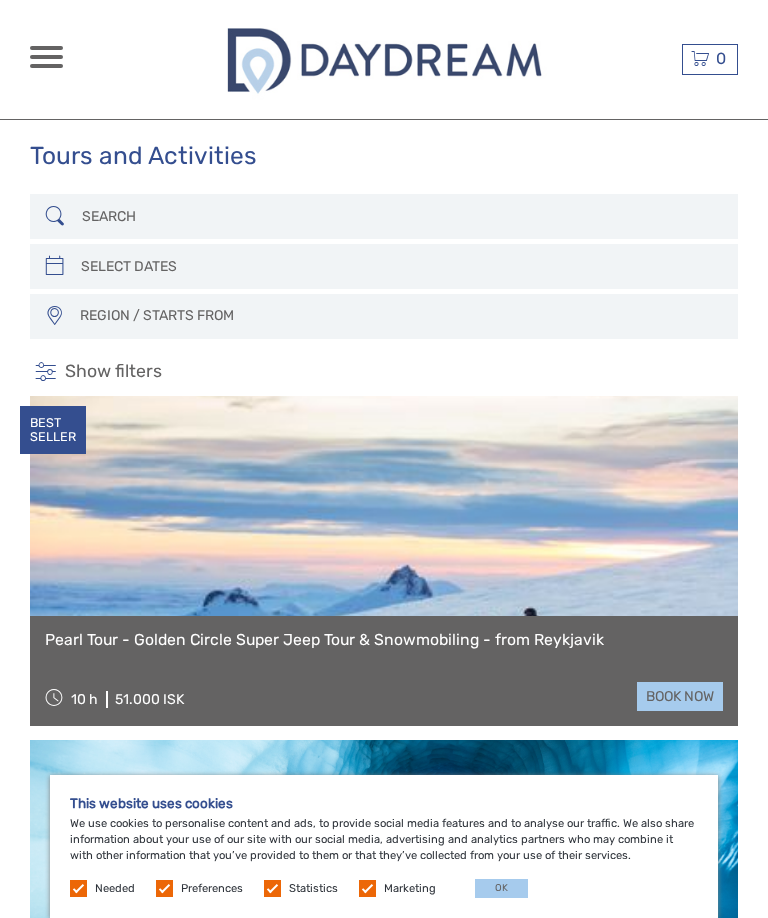 scroll, scrollTop: 0, scrollLeft: 0, axis: both 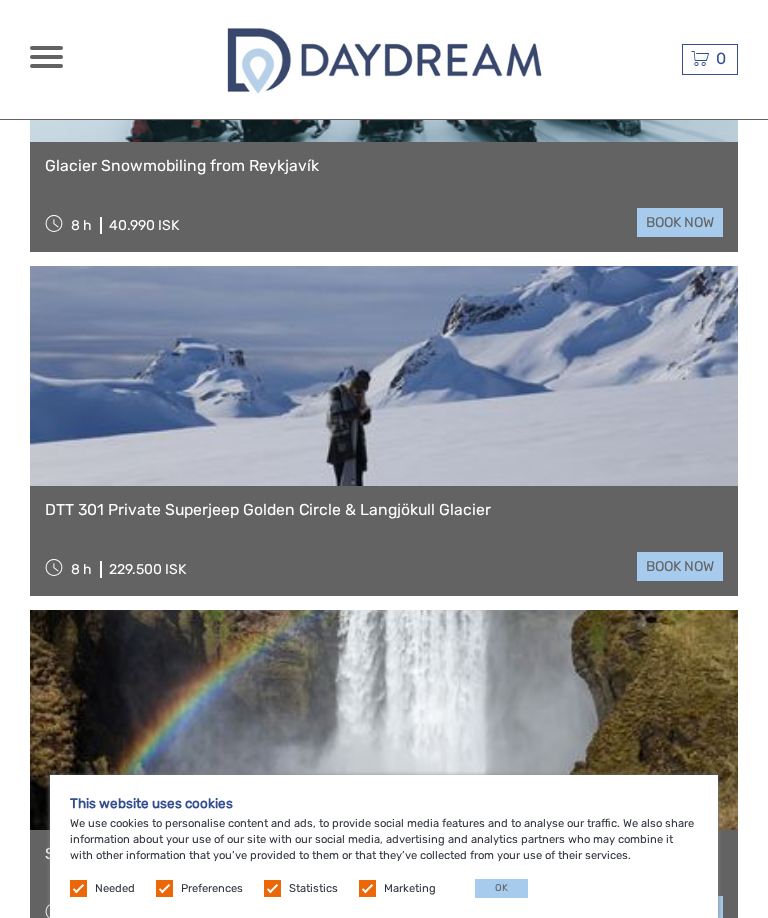 click on "40.990 ISK" at bounding box center (144, 225) 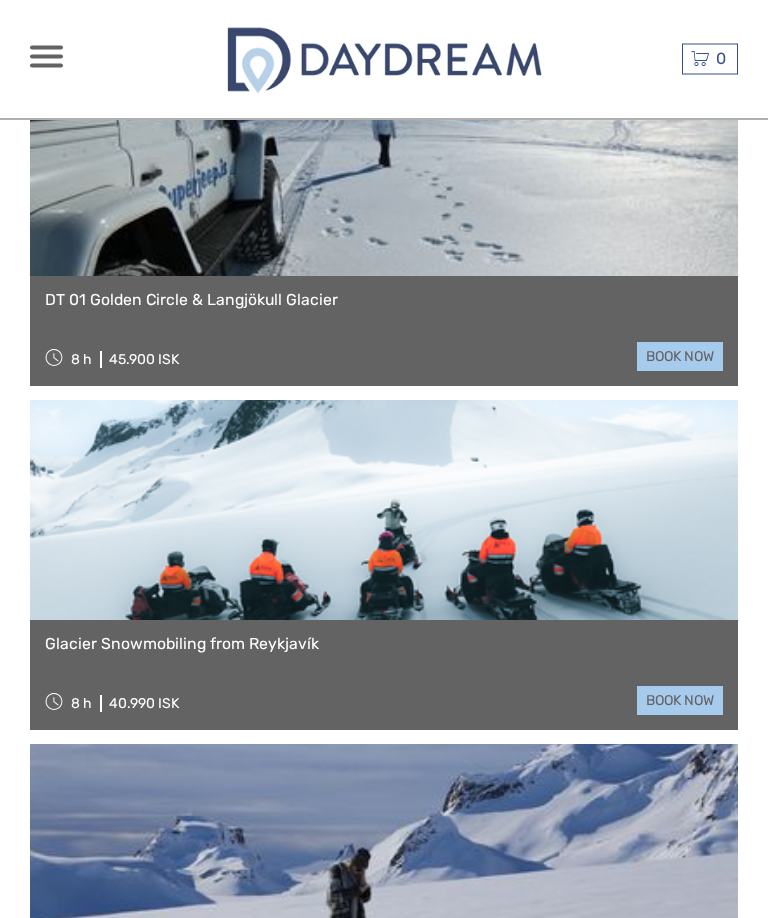 scroll, scrollTop: 2405, scrollLeft: 0, axis: vertical 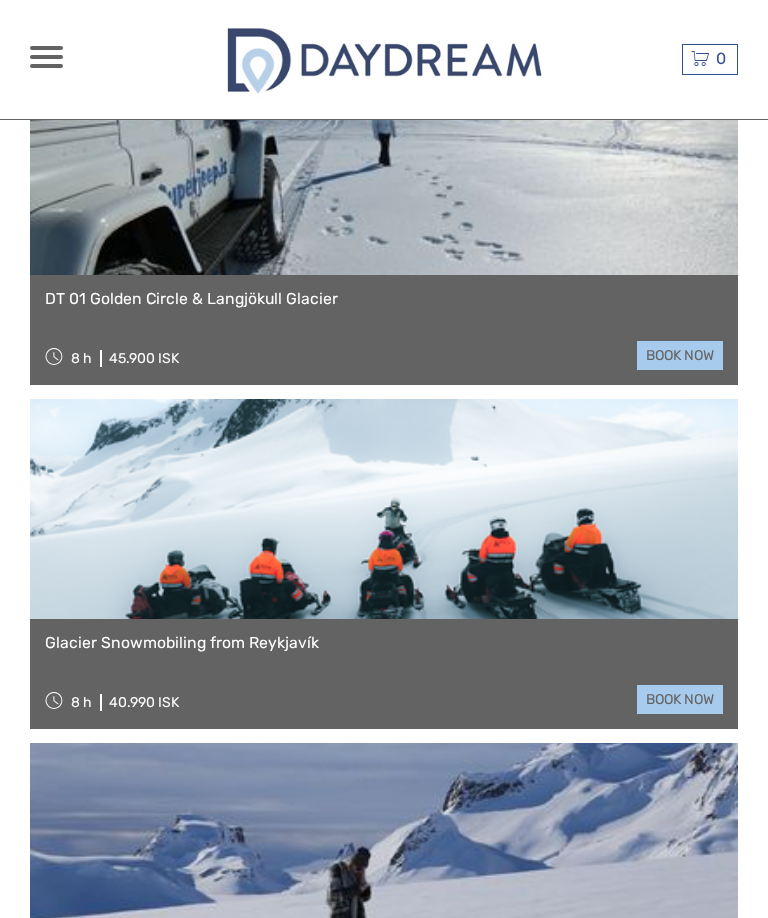 click at bounding box center (384, 509) 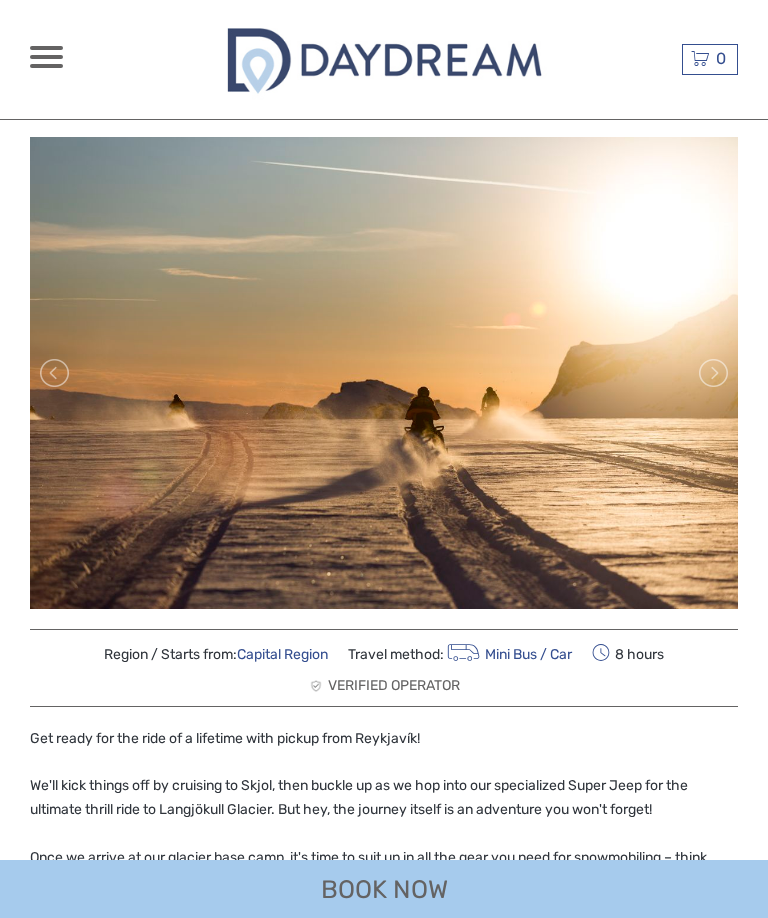 scroll, scrollTop: 162, scrollLeft: 0, axis: vertical 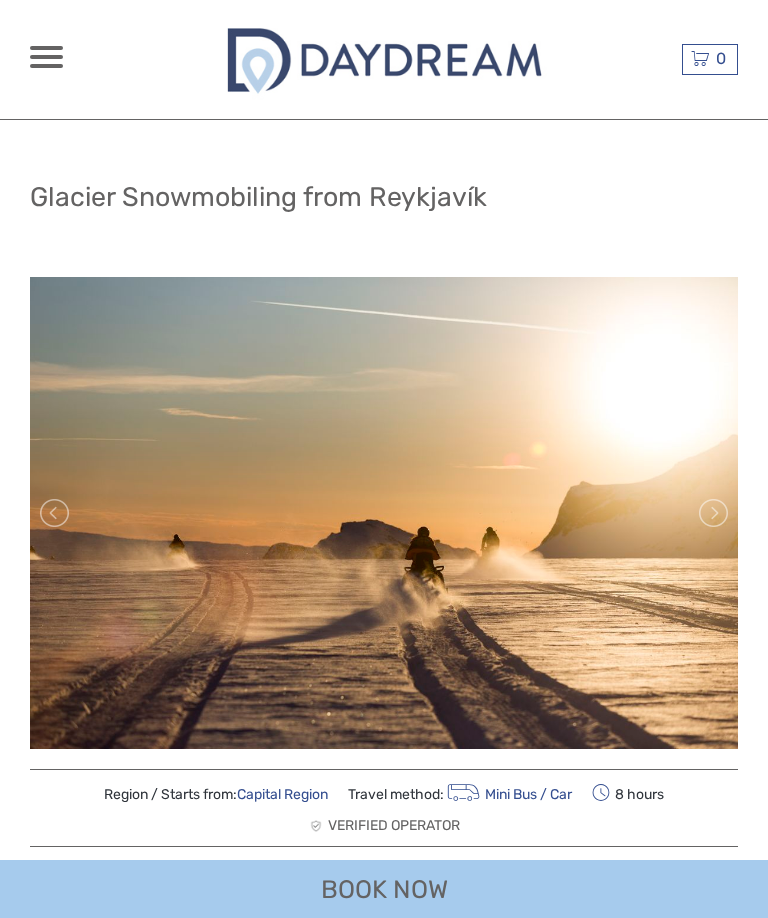 click at bounding box center (46, 57) 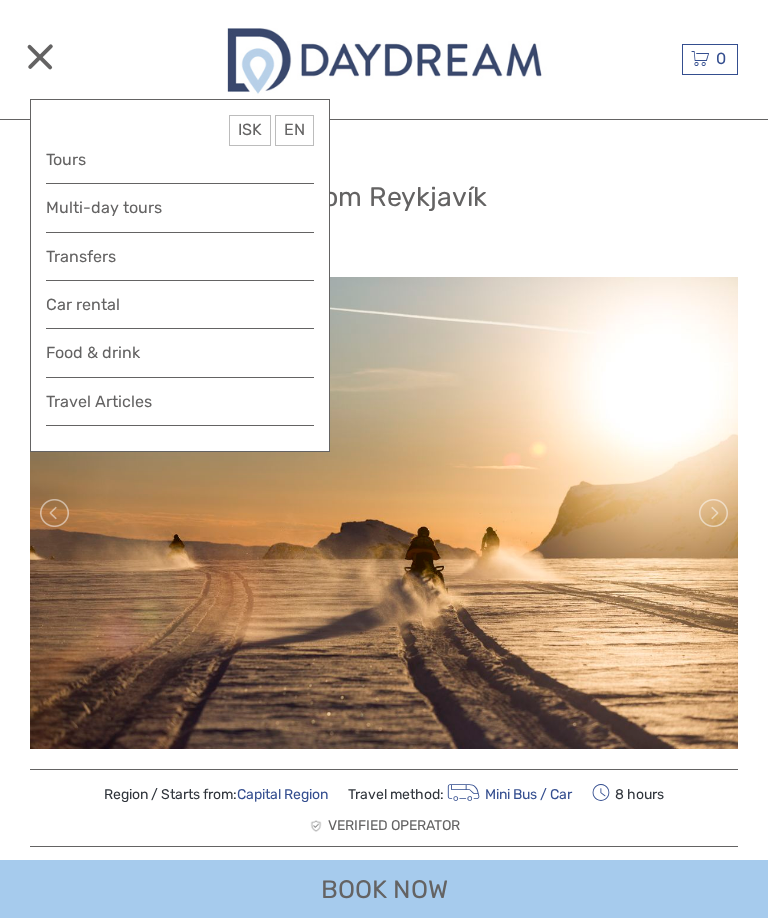click on "Tours" at bounding box center (180, 159) 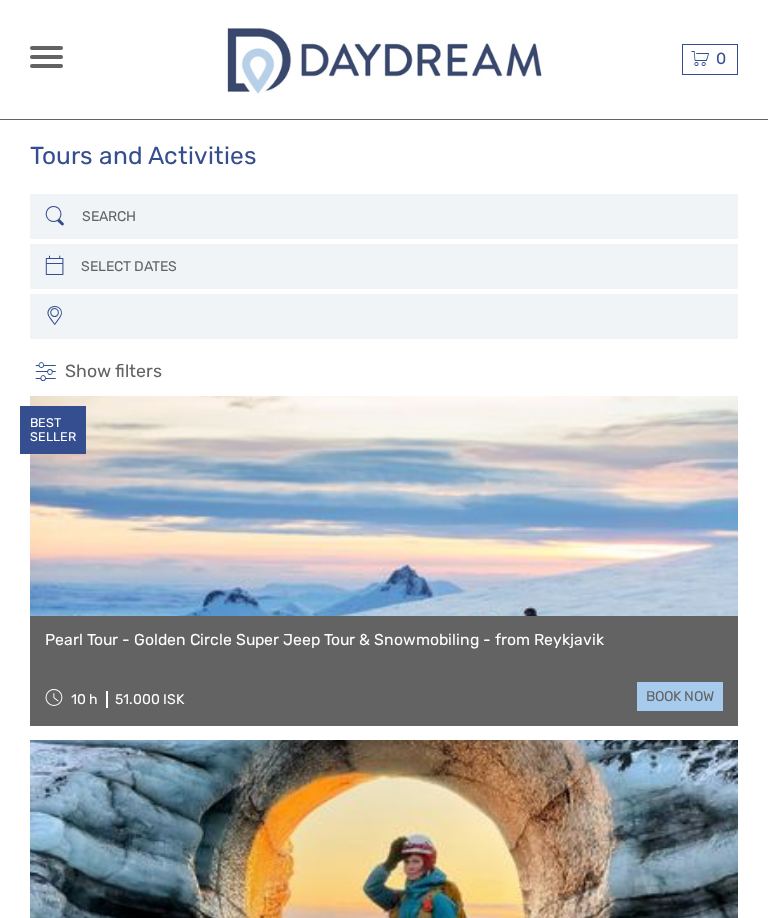 select 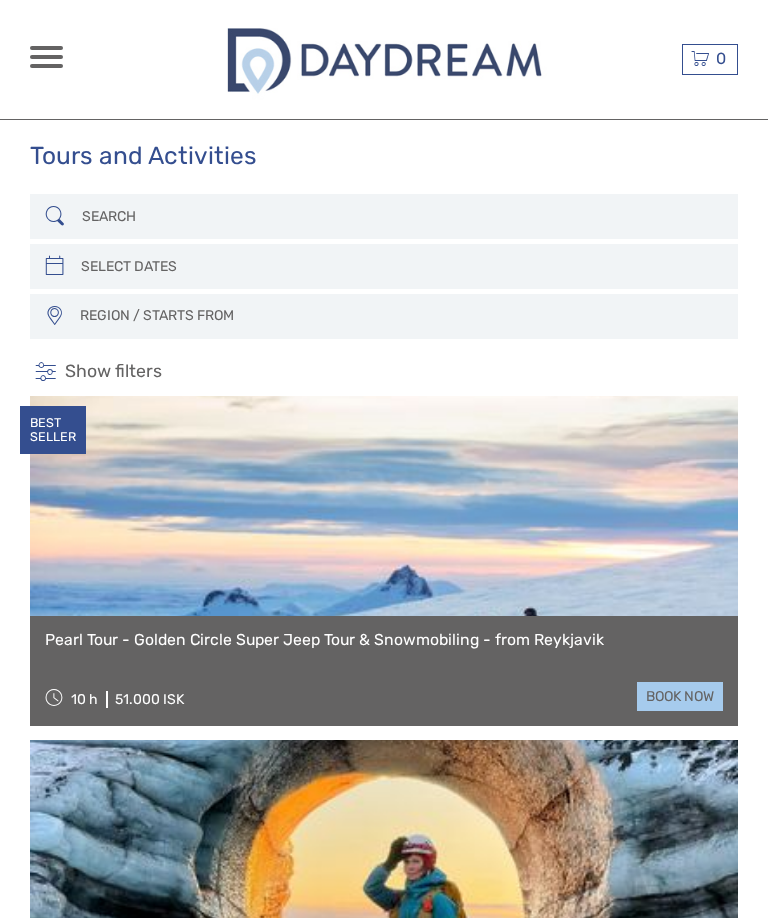 scroll, scrollTop: 0, scrollLeft: 0, axis: both 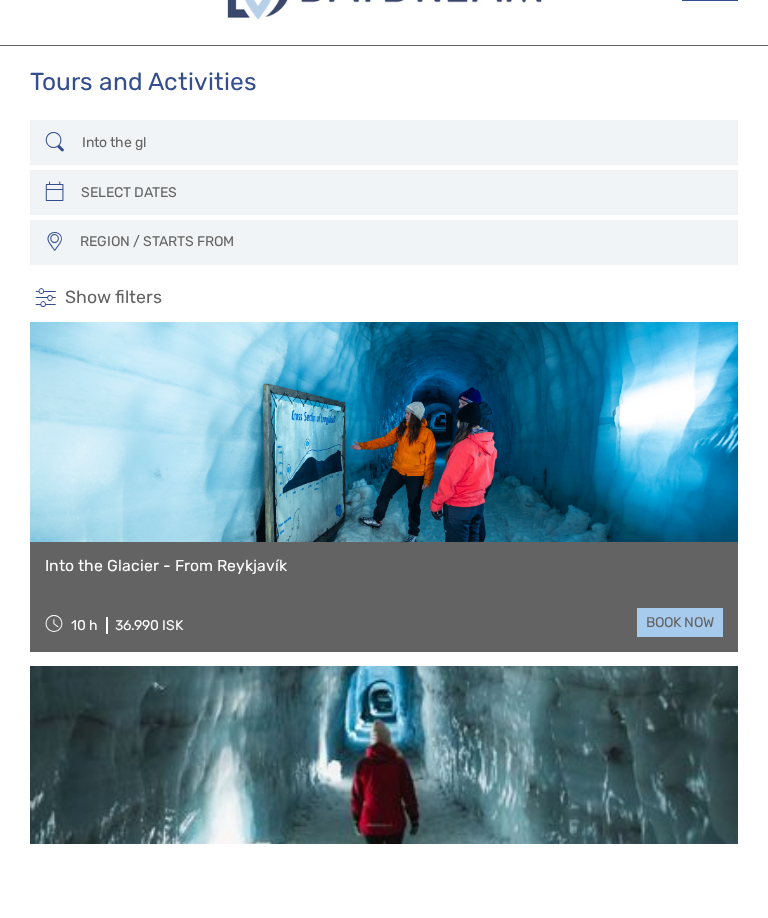 type on "Into the gl" 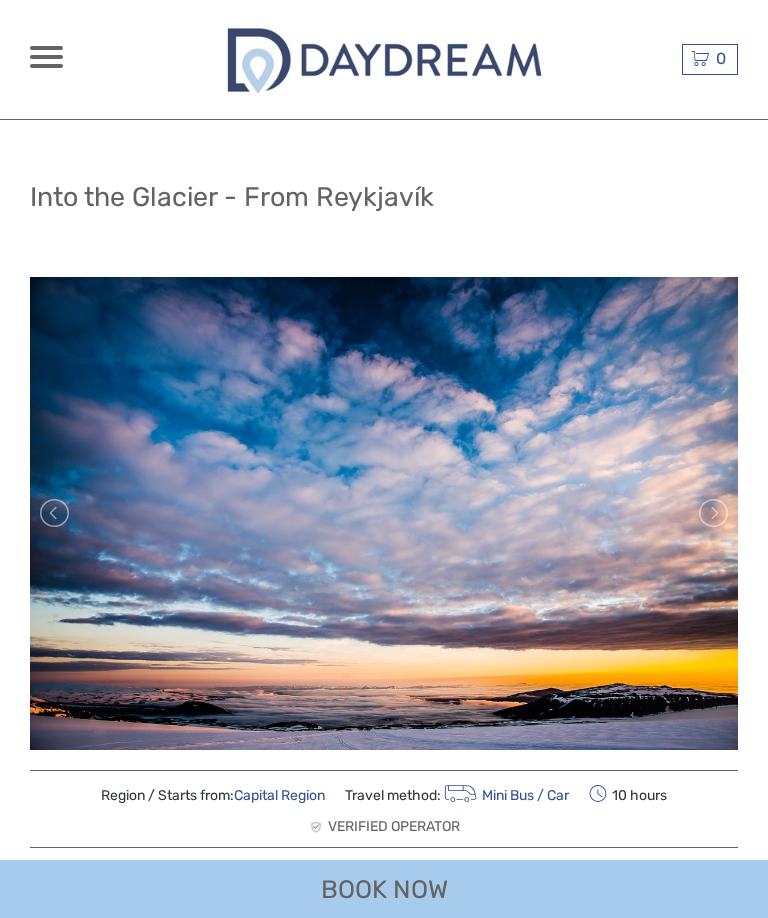scroll, scrollTop: 0, scrollLeft: 0, axis: both 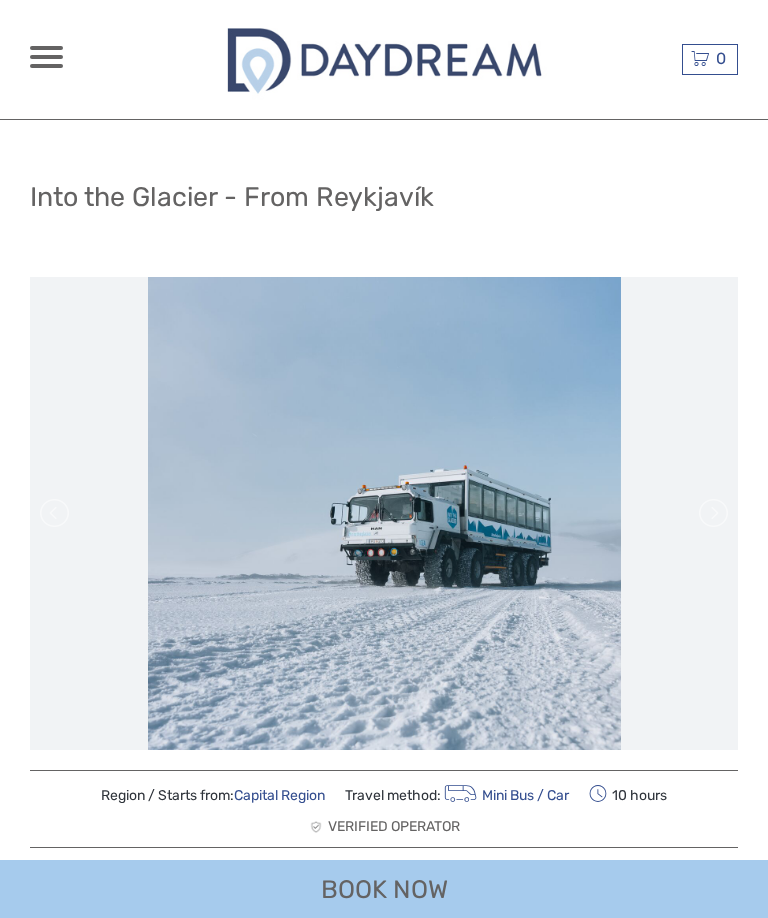 click at bounding box center (46, 57) 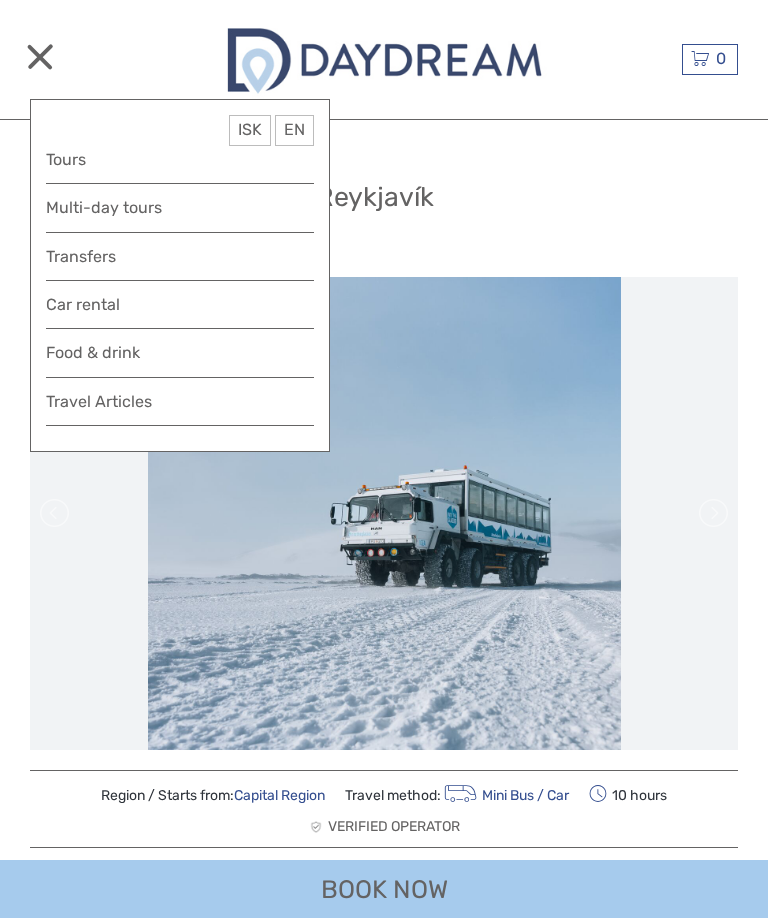 click on "EN
English
Español
Deutsch" at bounding box center [294, 130] 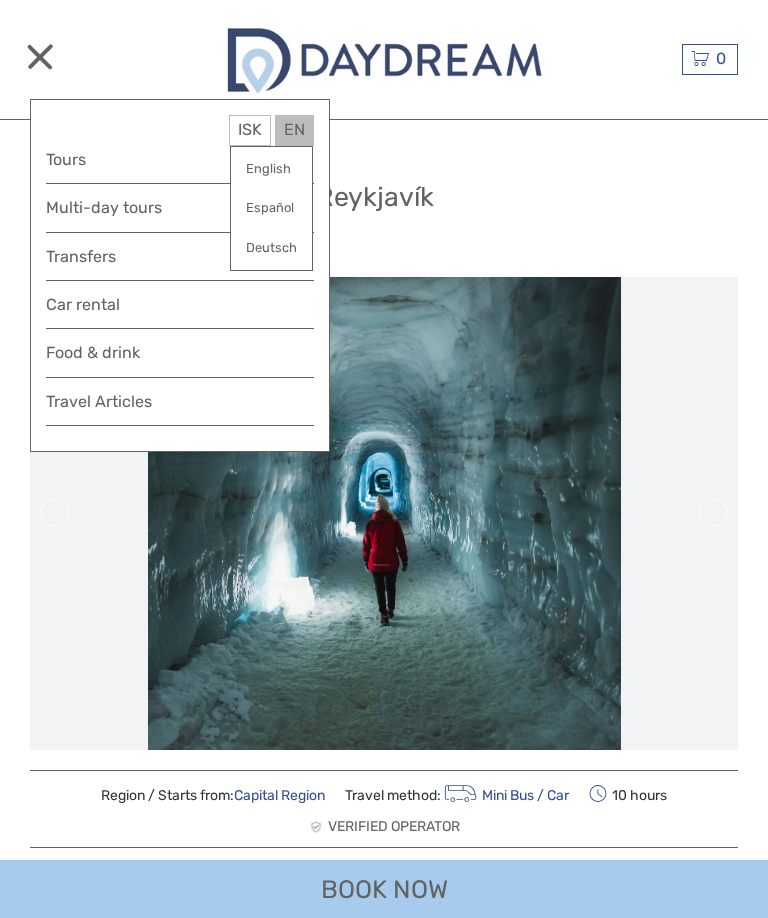 click on "English" at bounding box center (271, 169) 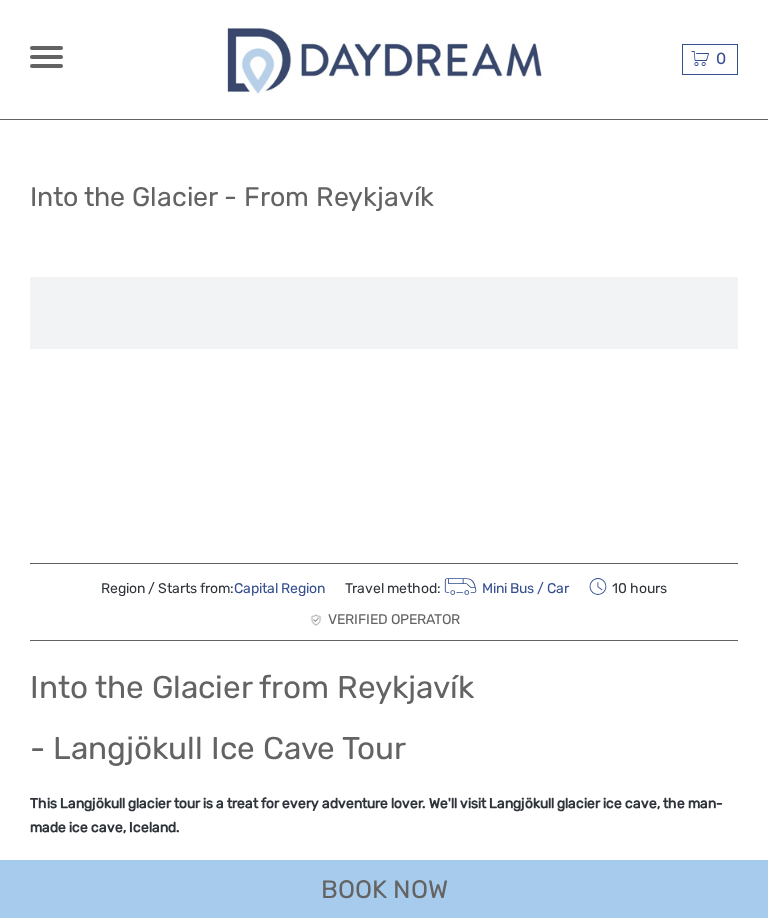 scroll, scrollTop: 0, scrollLeft: 0, axis: both 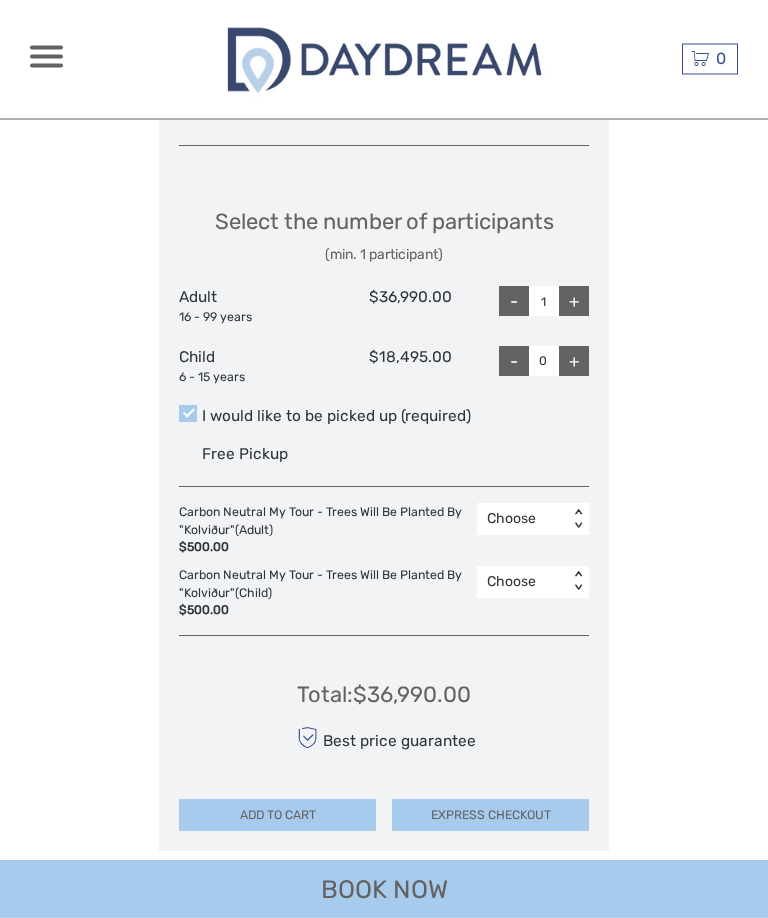 click on "+" at bounding box center [574, 302] 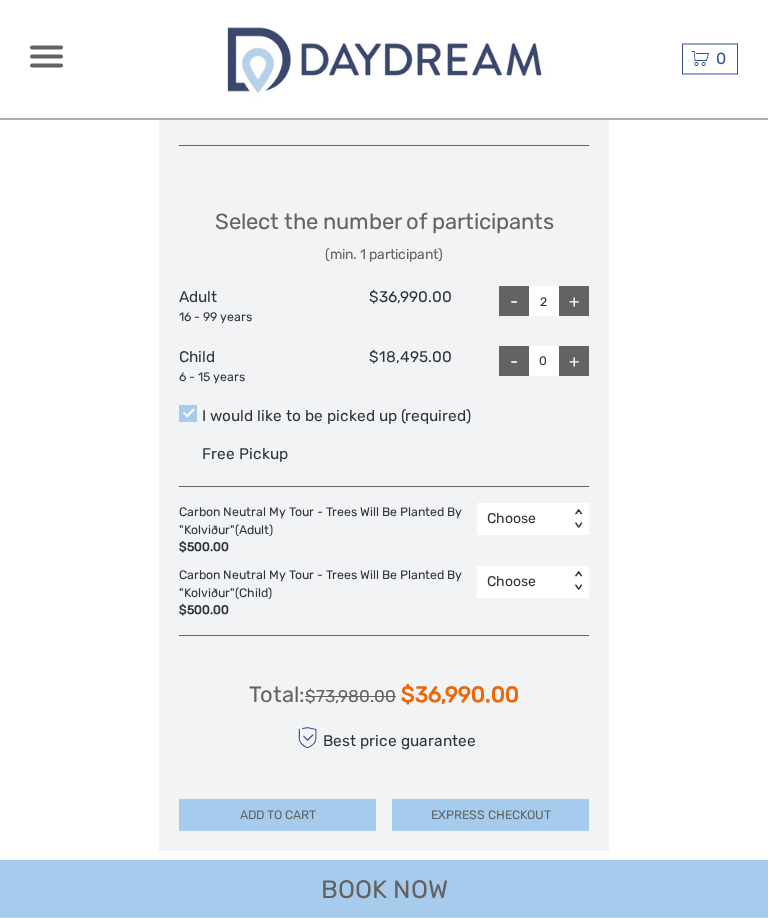 scroll, scrollTop: 3393, scrollLeft: 0, axis: vertical 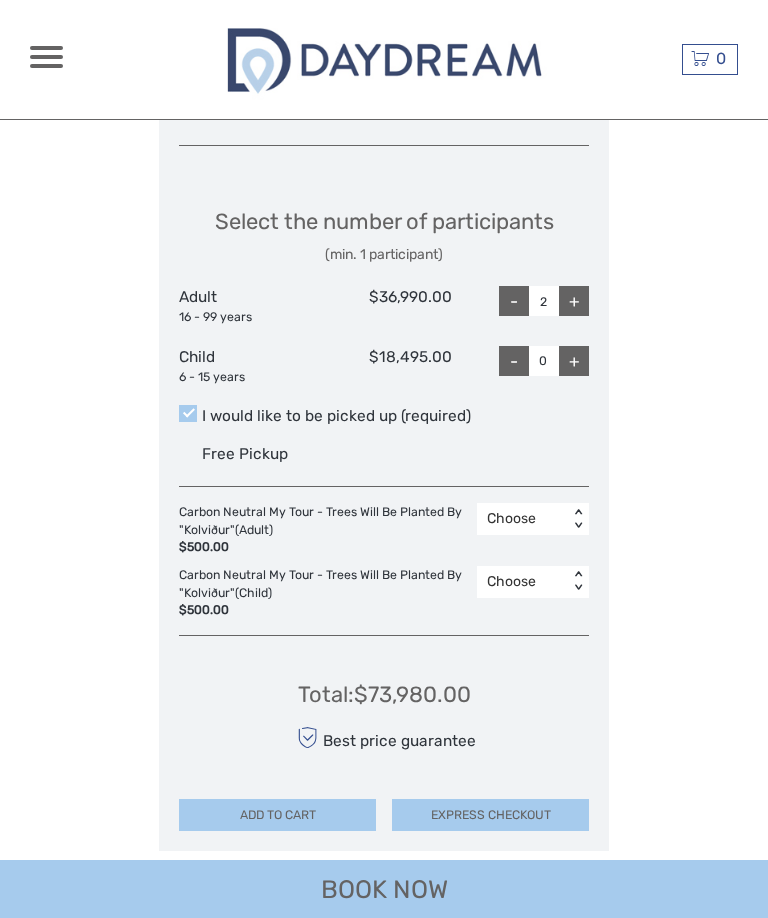 click on "+" at bounding box center [574, 301] 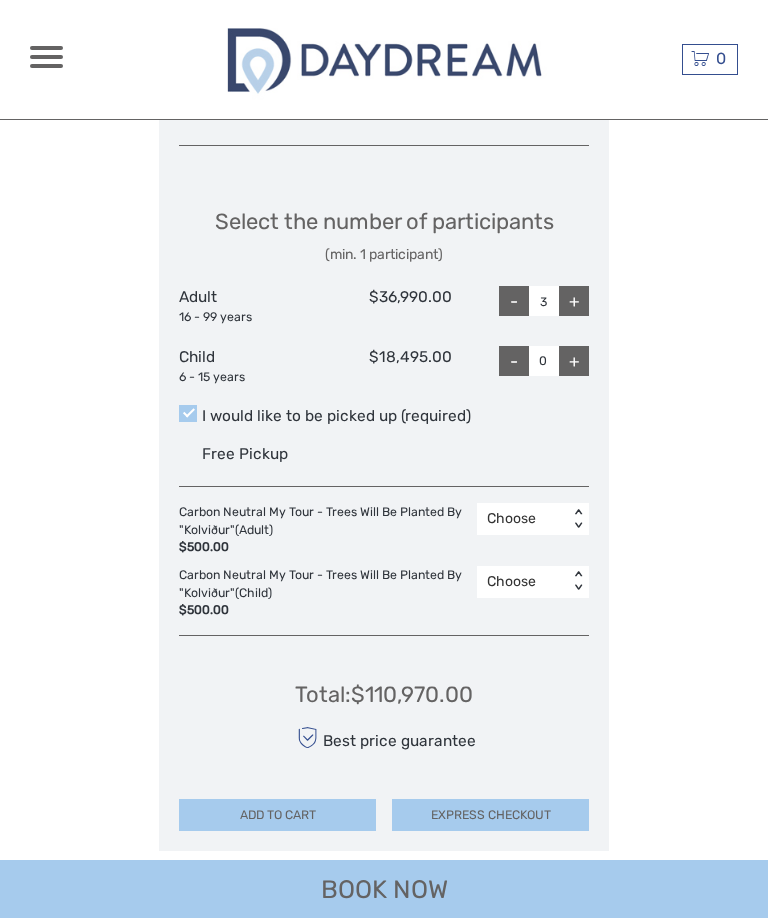 click on "ADD TO CART" at bounding box center (277, 815) 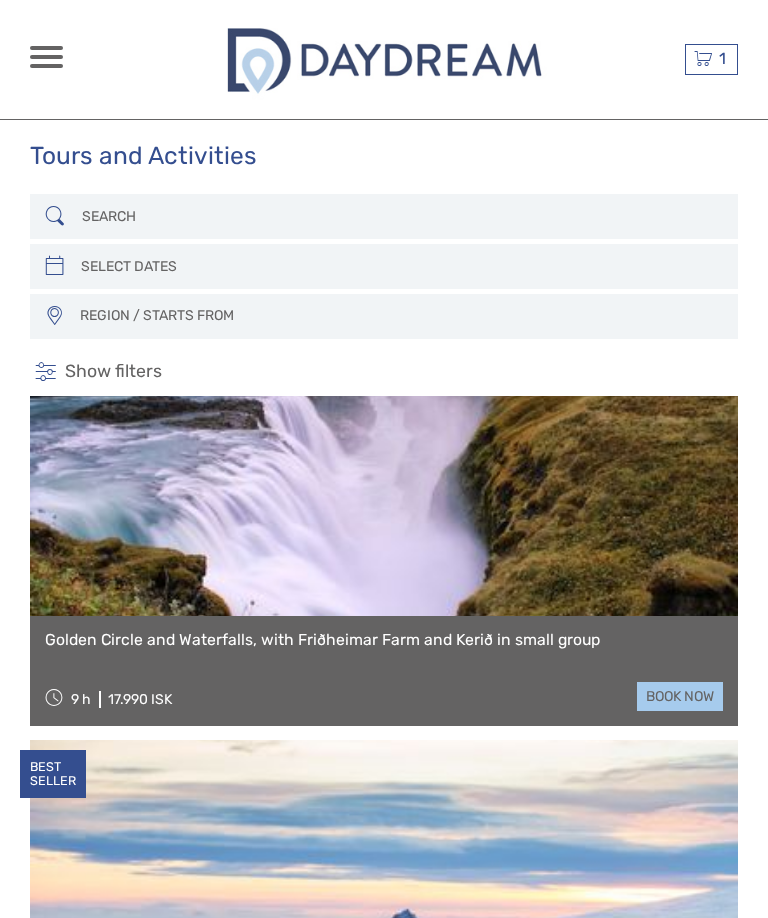 select 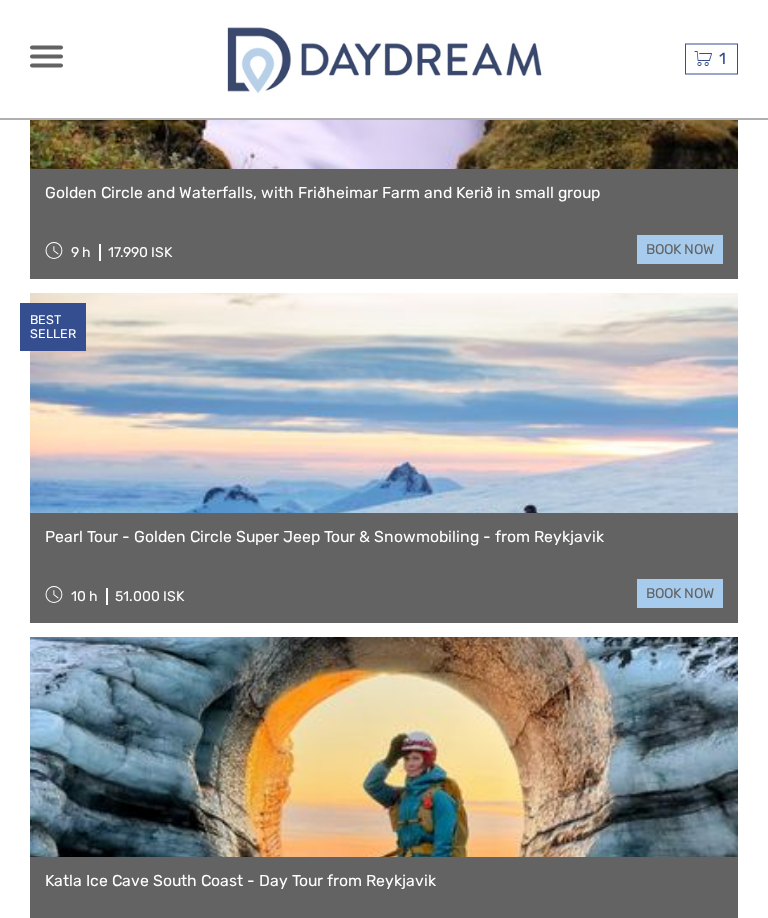 scroll, scrollTop: 447, scrollLeft: 0, axis: vertical 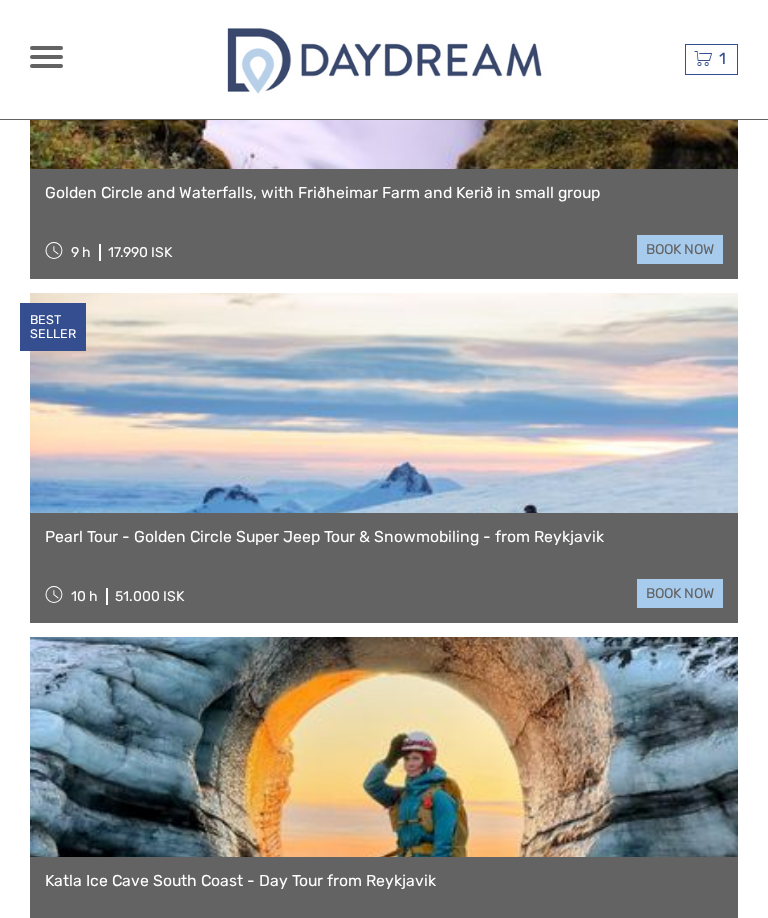 click on "1
Items
Into the Glacier - From [CITY]
3x Adult
[DATE] - [TIME]
110.970 ISK
Total
110.970 ISK
Checkout
The shopping cart is empty." at bounding box center [711, 59] 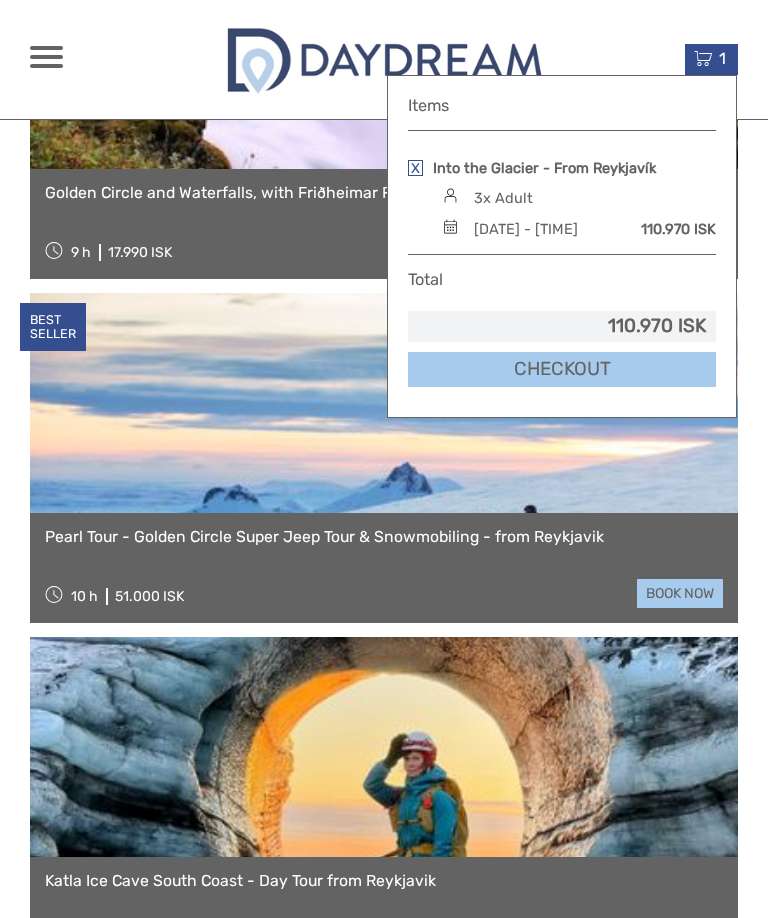 click on "110.970 ISK" at bounding box center (562, 326) 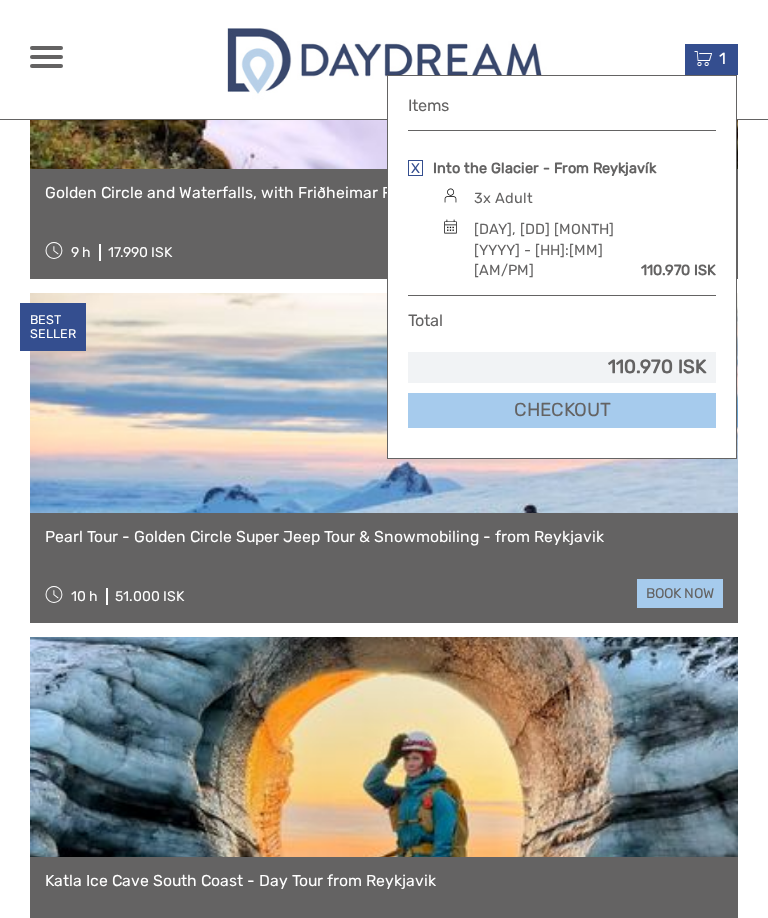 click 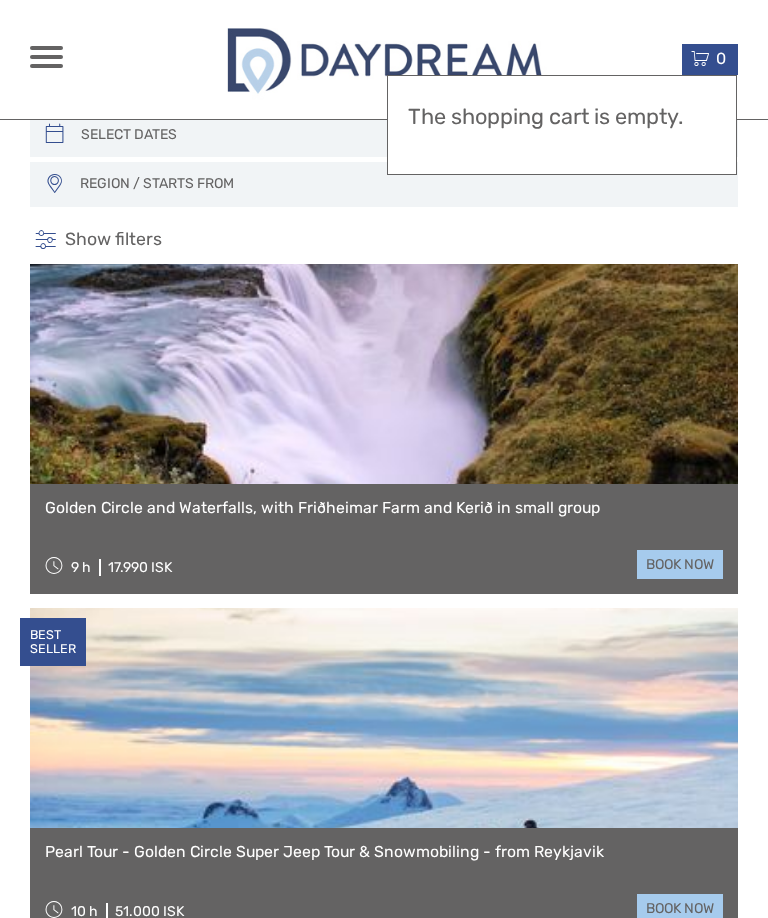 scroll, scrollTop: 131, scrollLeft: 0, axis: vertical 